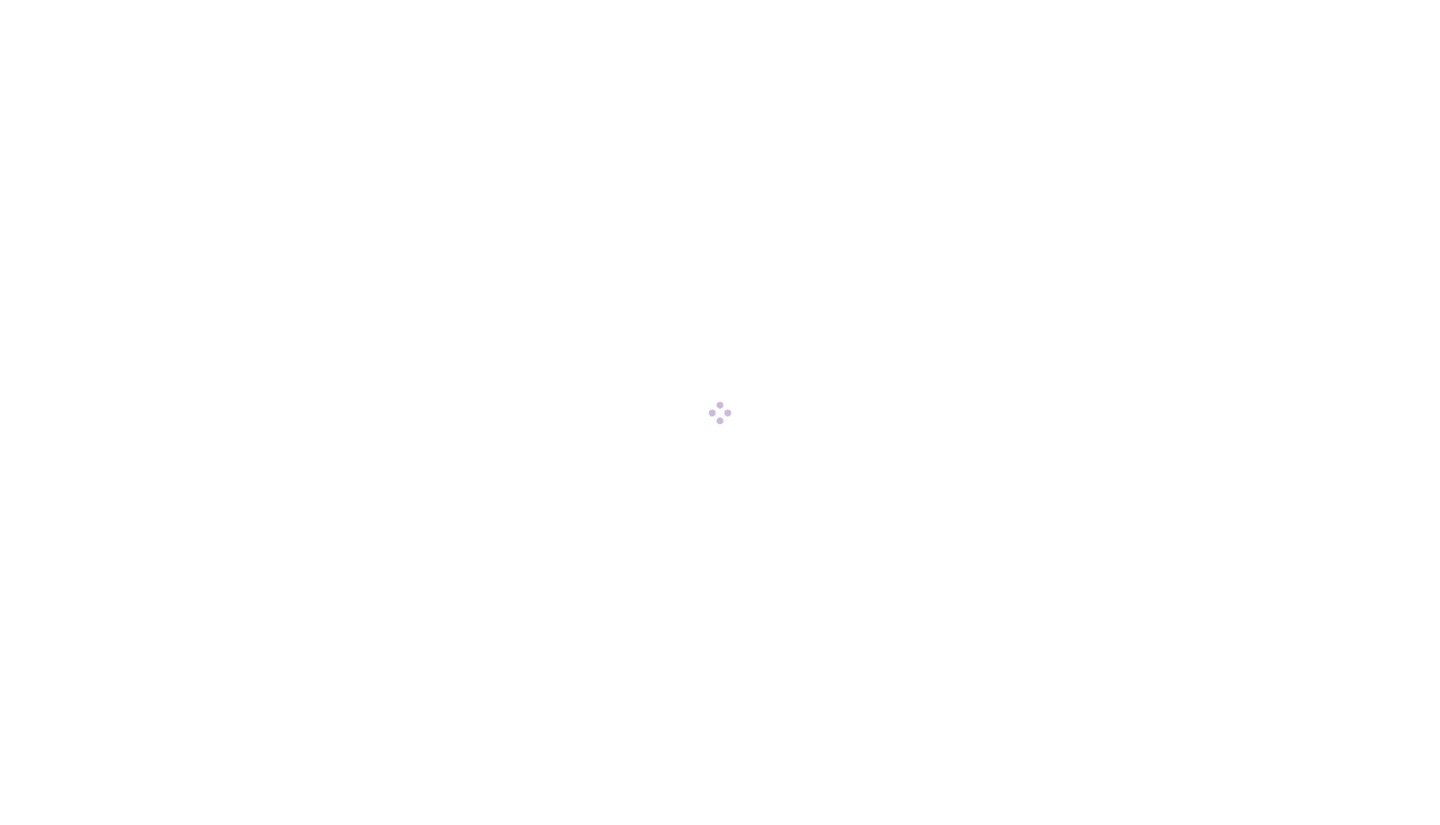 scroll, scrollTop: 0, scrollLeft: 0, axis: both 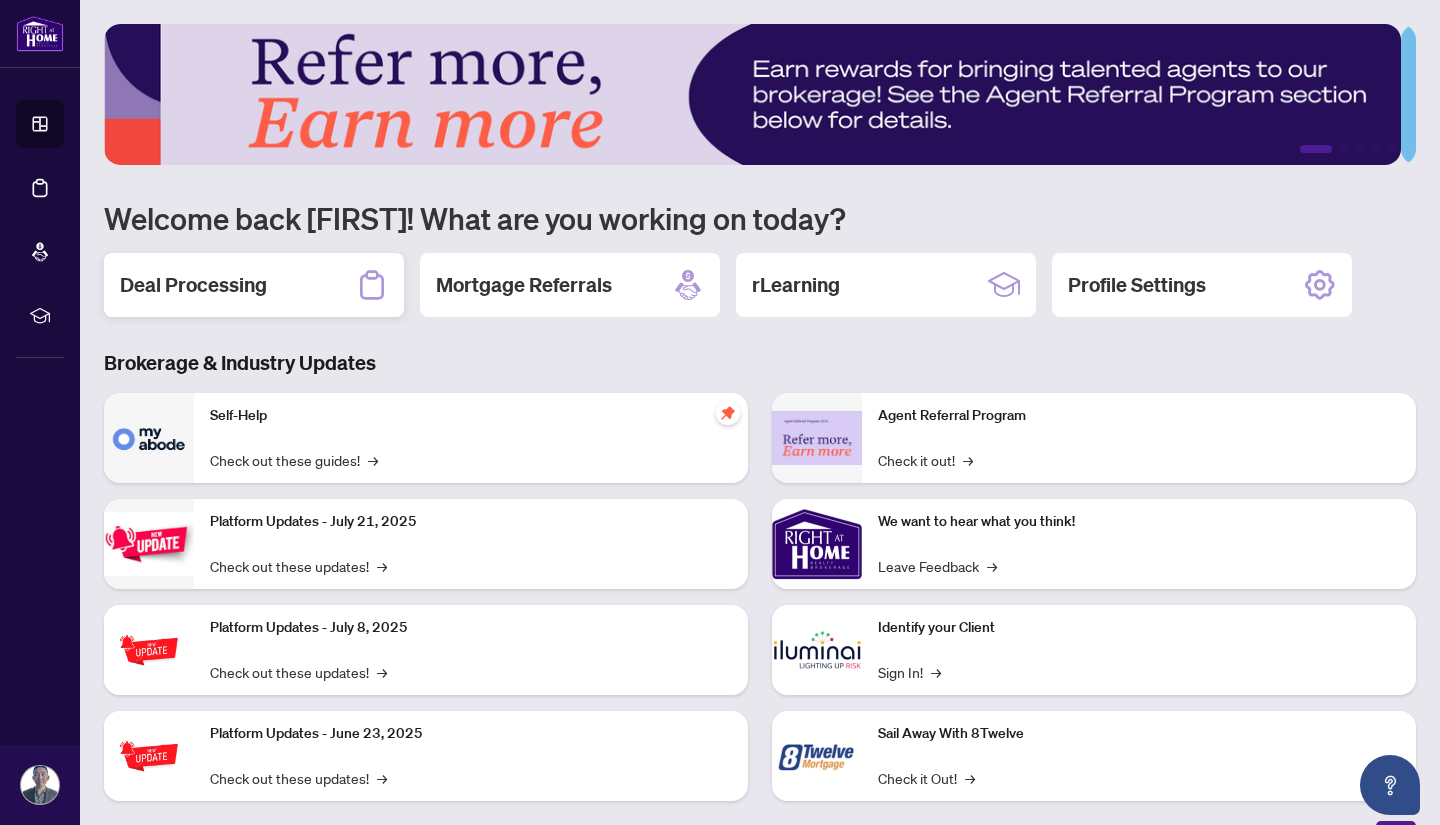 click on "Deal Processing" at bounding box center [193, 285] 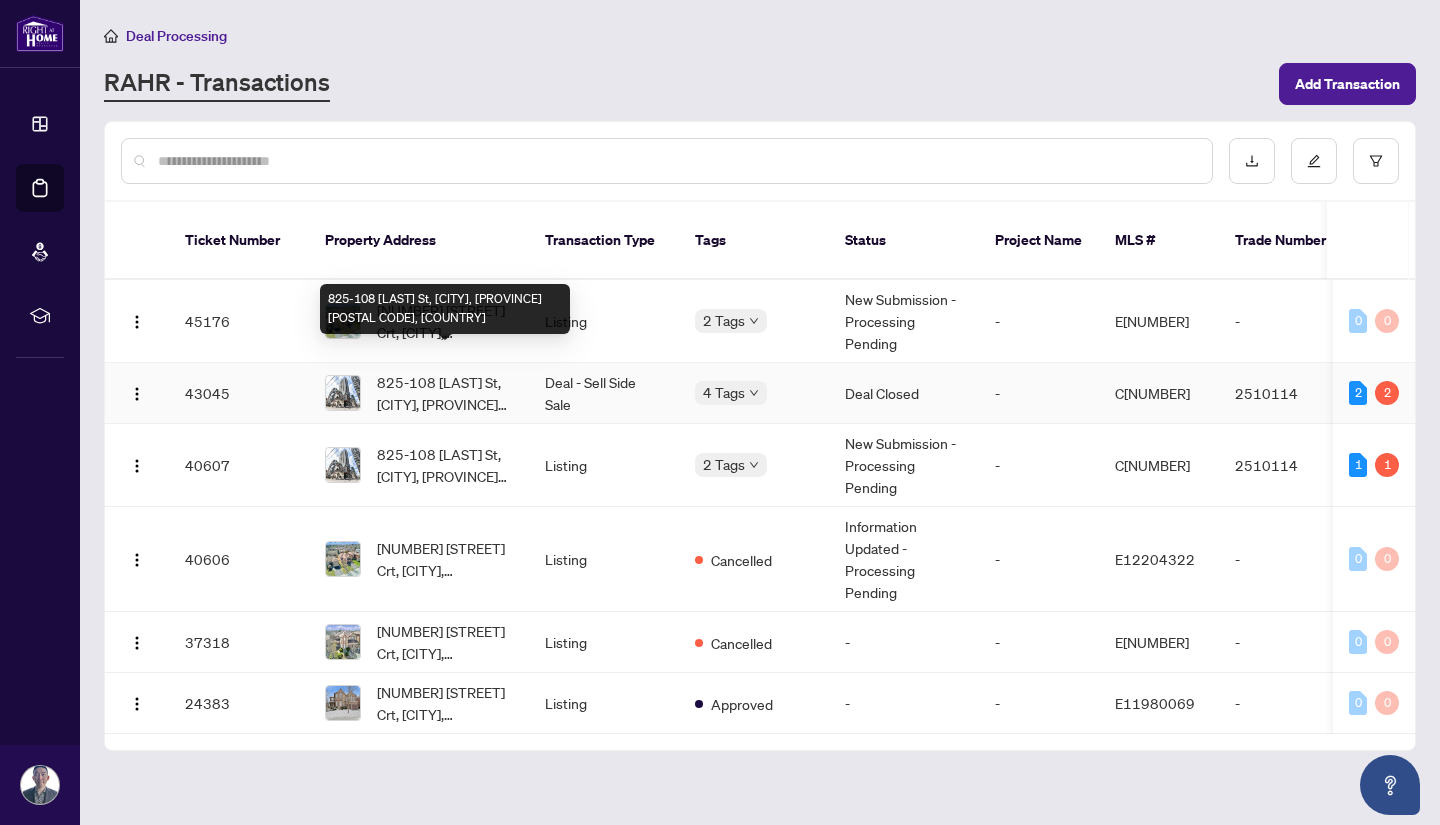 click on "825-108 [LAST] St, [CITY], [PROVINCE] [POSTAL CODE], [COUNTRY]" at bounding box center (445, 393) 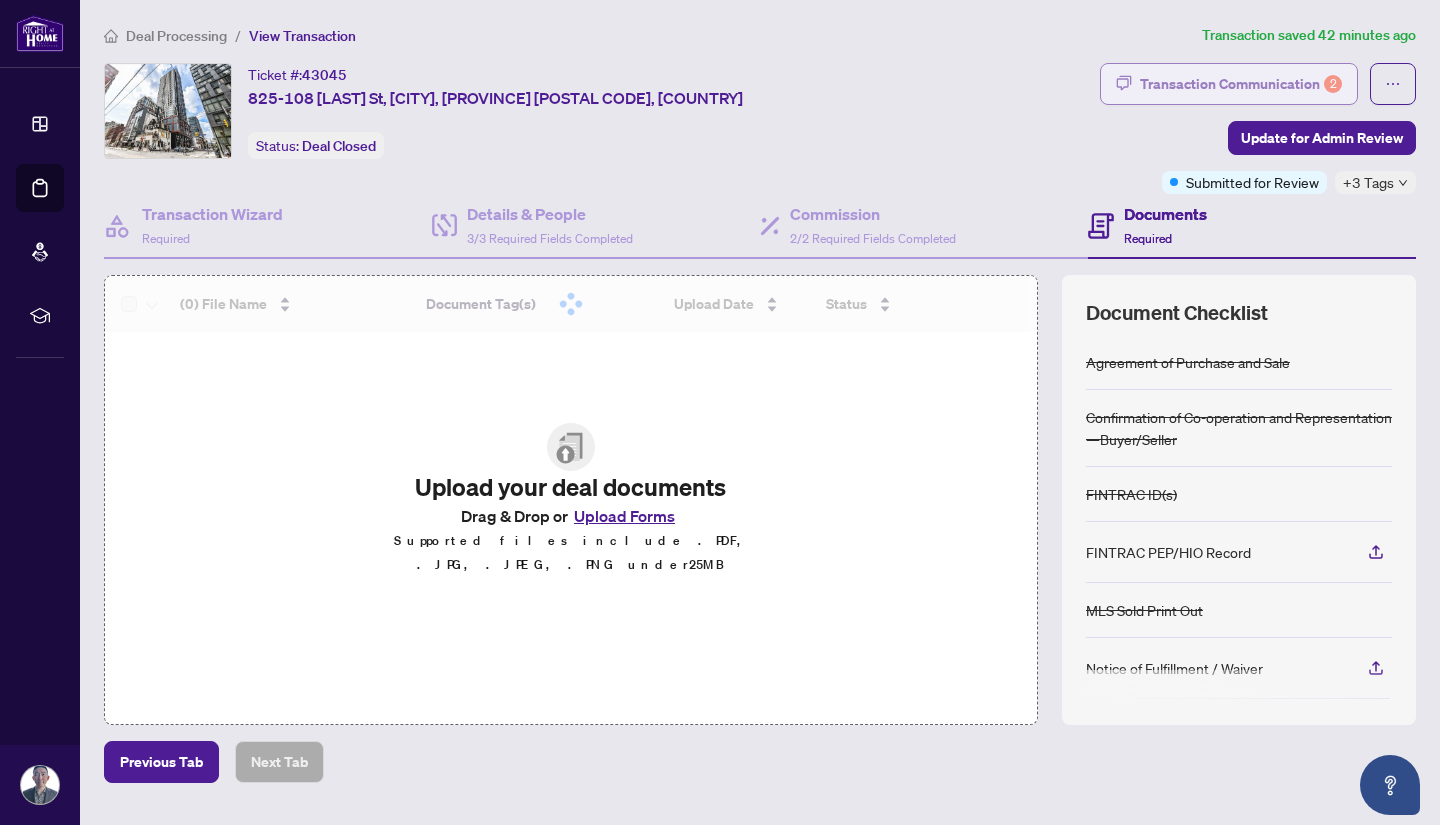 click on "Transaction Communication 2" at bounding box center [1241, 84] 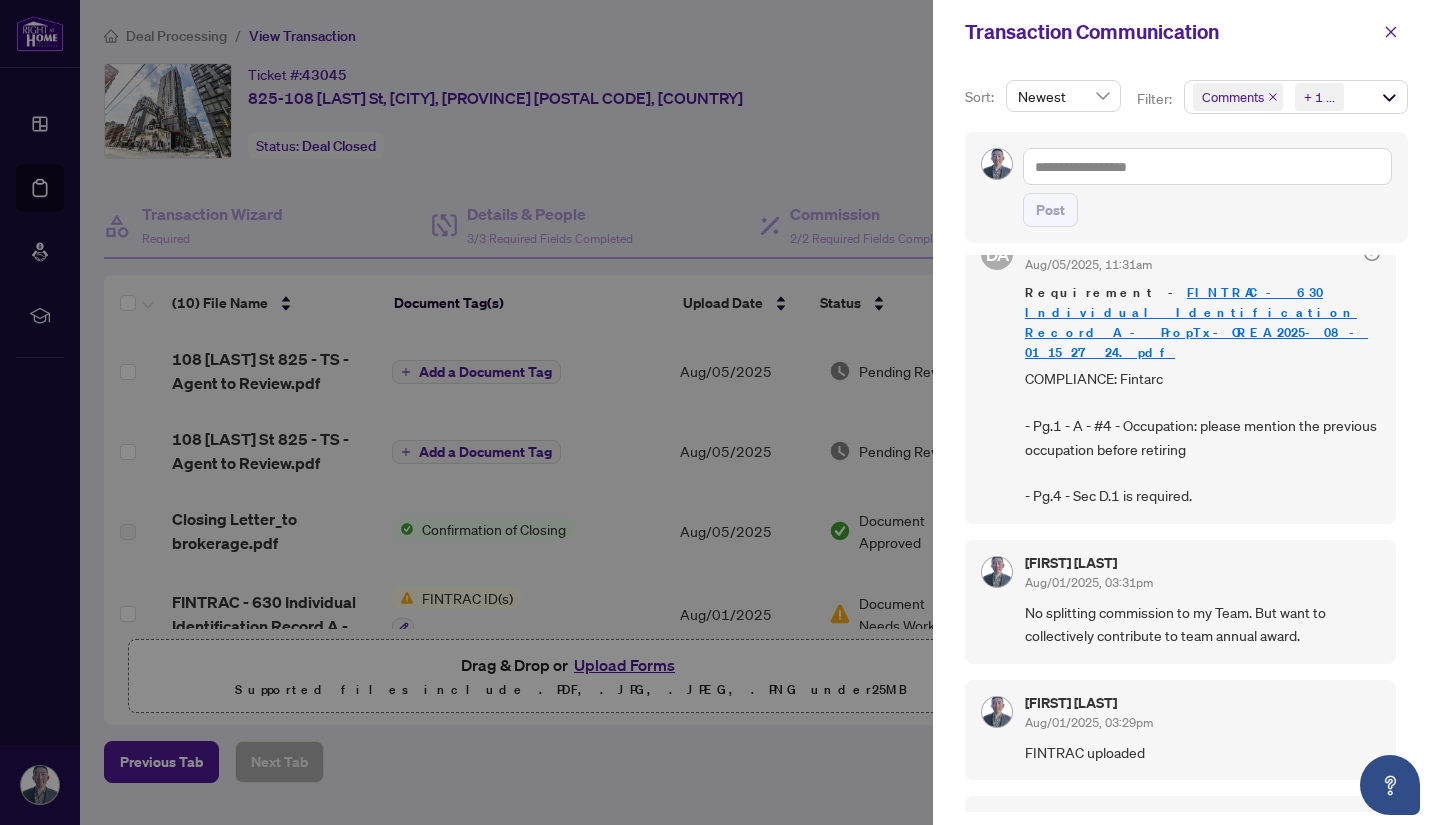 scroll, scrollTop: 40, scrollLeft: 0, axis: vertical 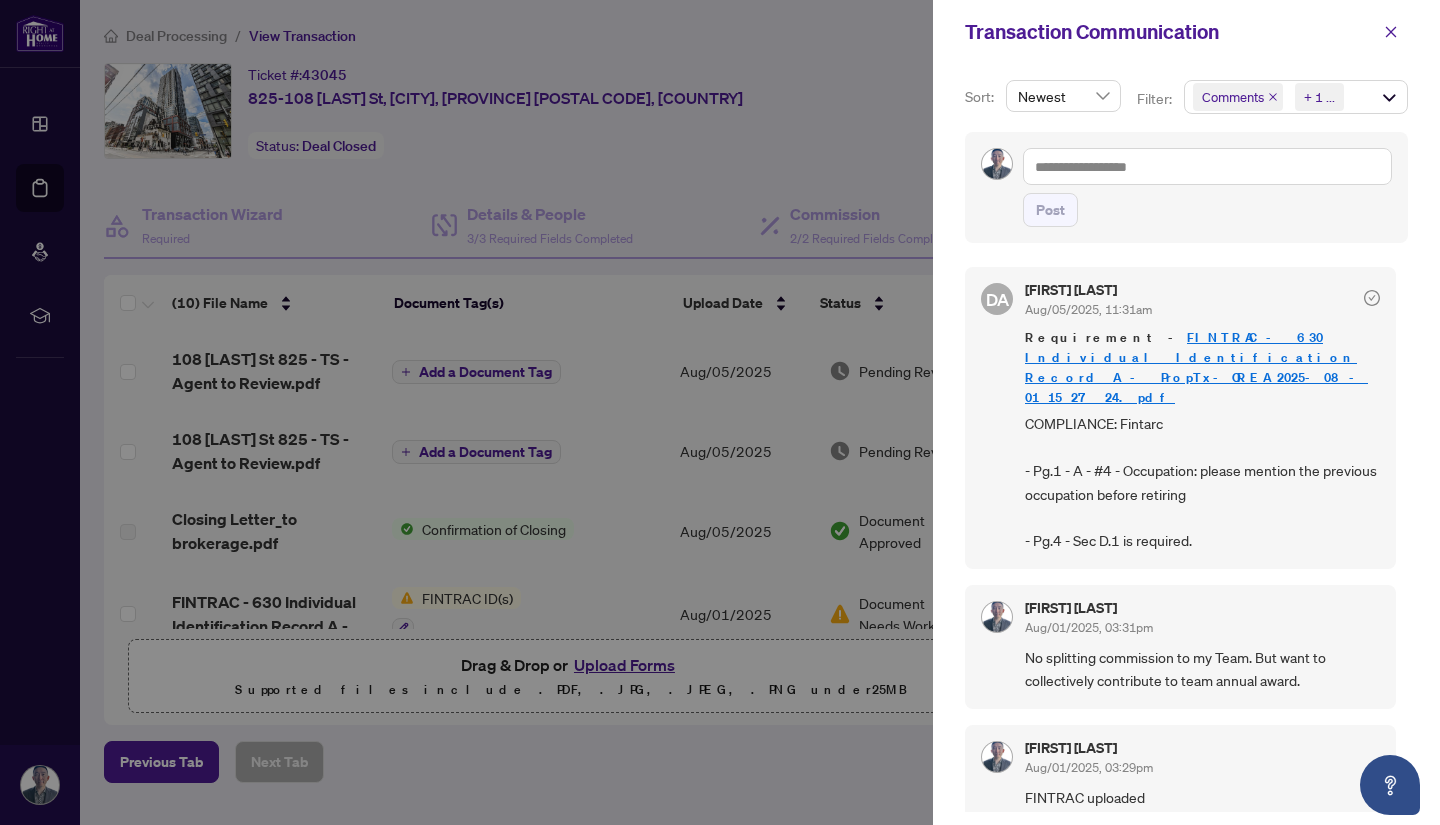 click at bounding box center (720, 412) 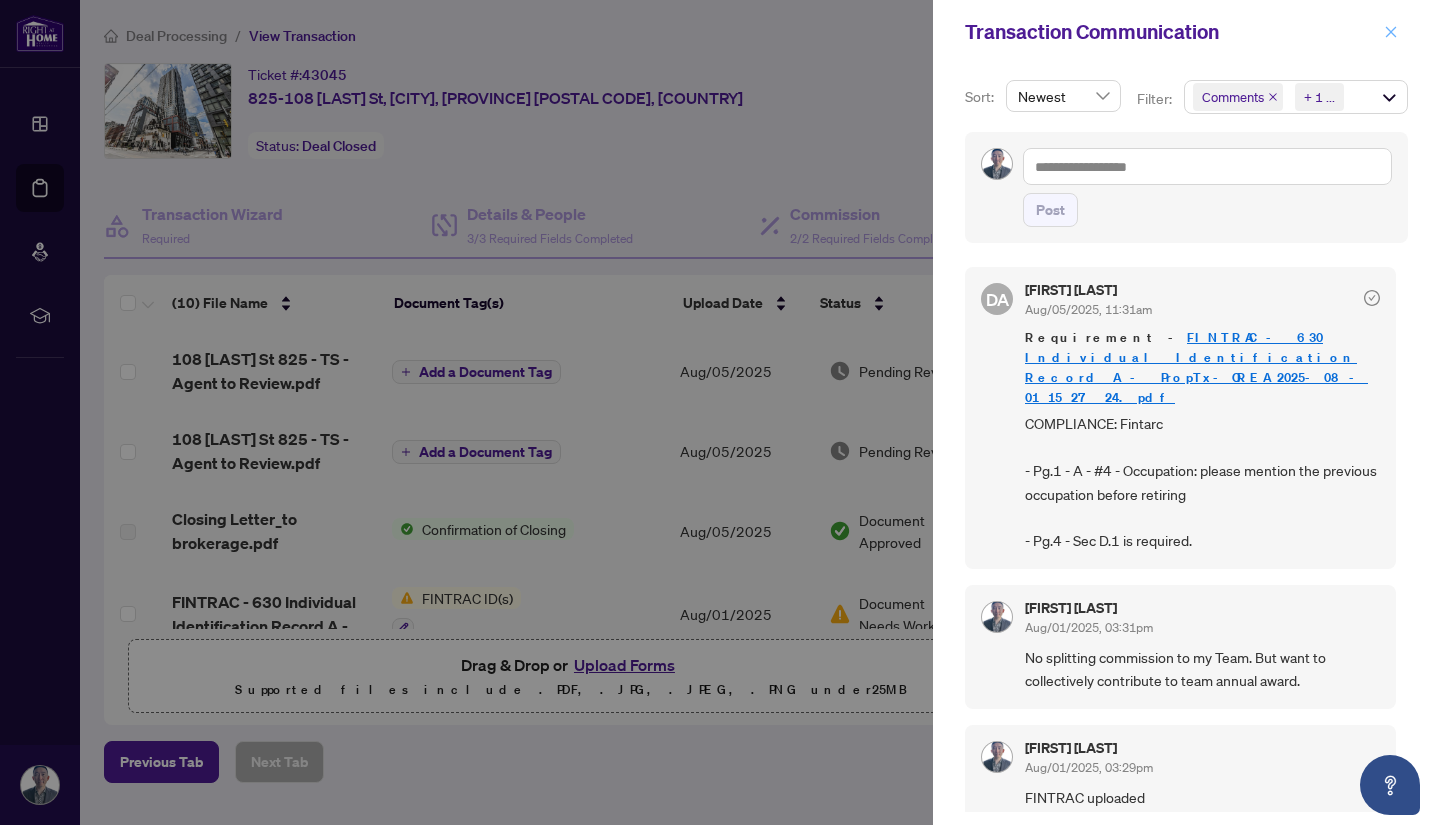 click 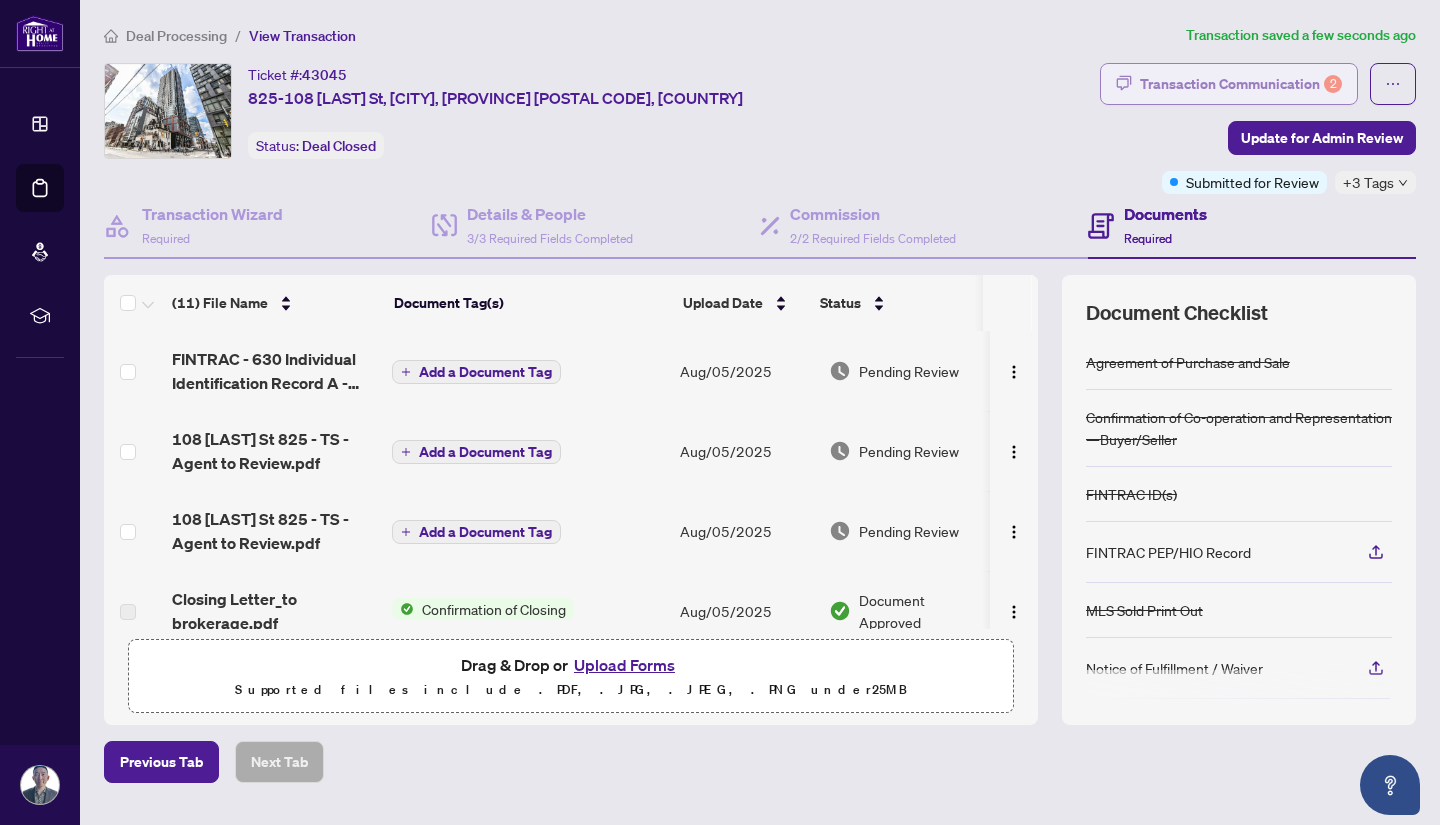 click on "Transaction Communication 2" at bounding box center [1241, 84] 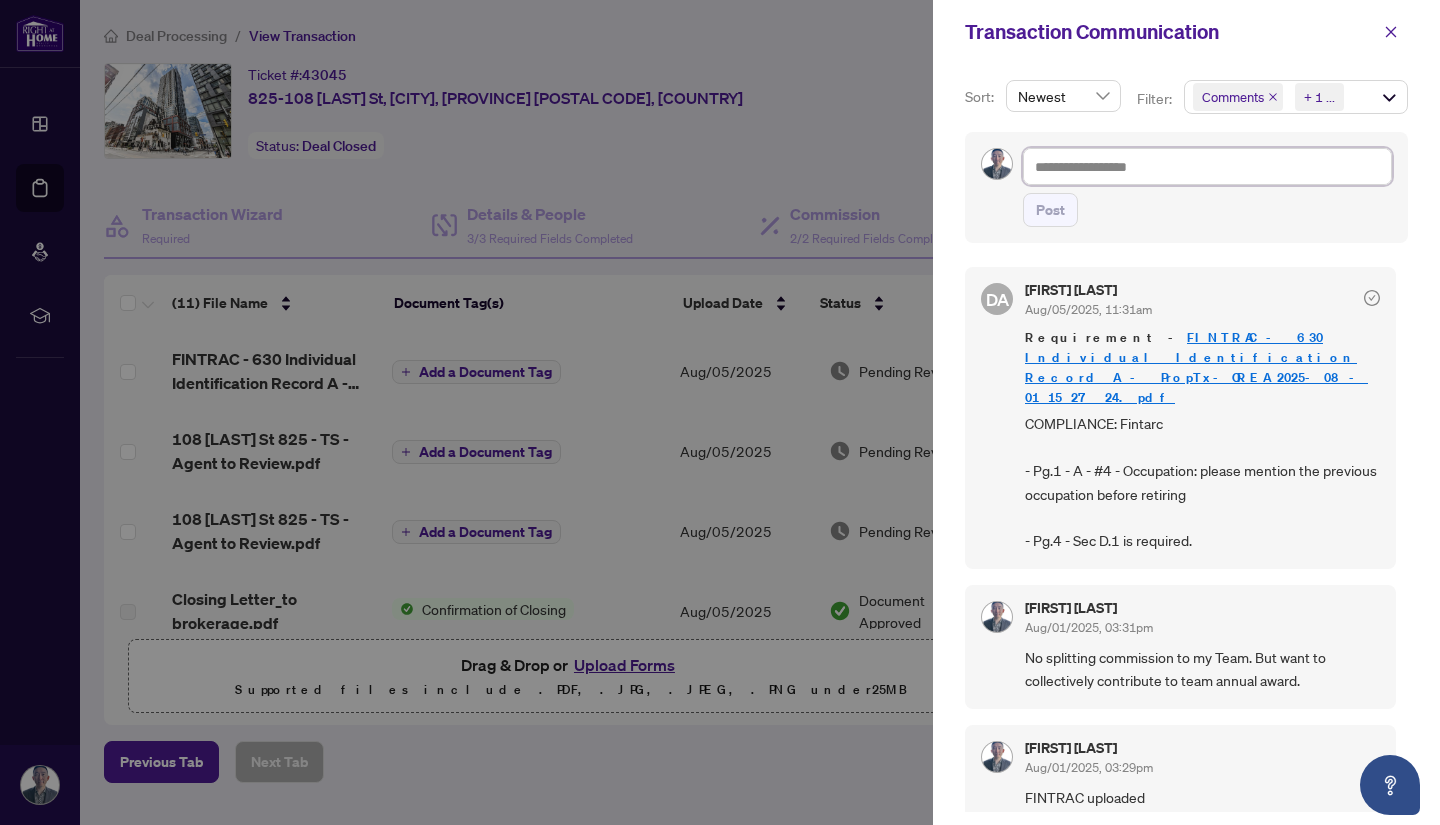 click at bounding box center (1207, 166) 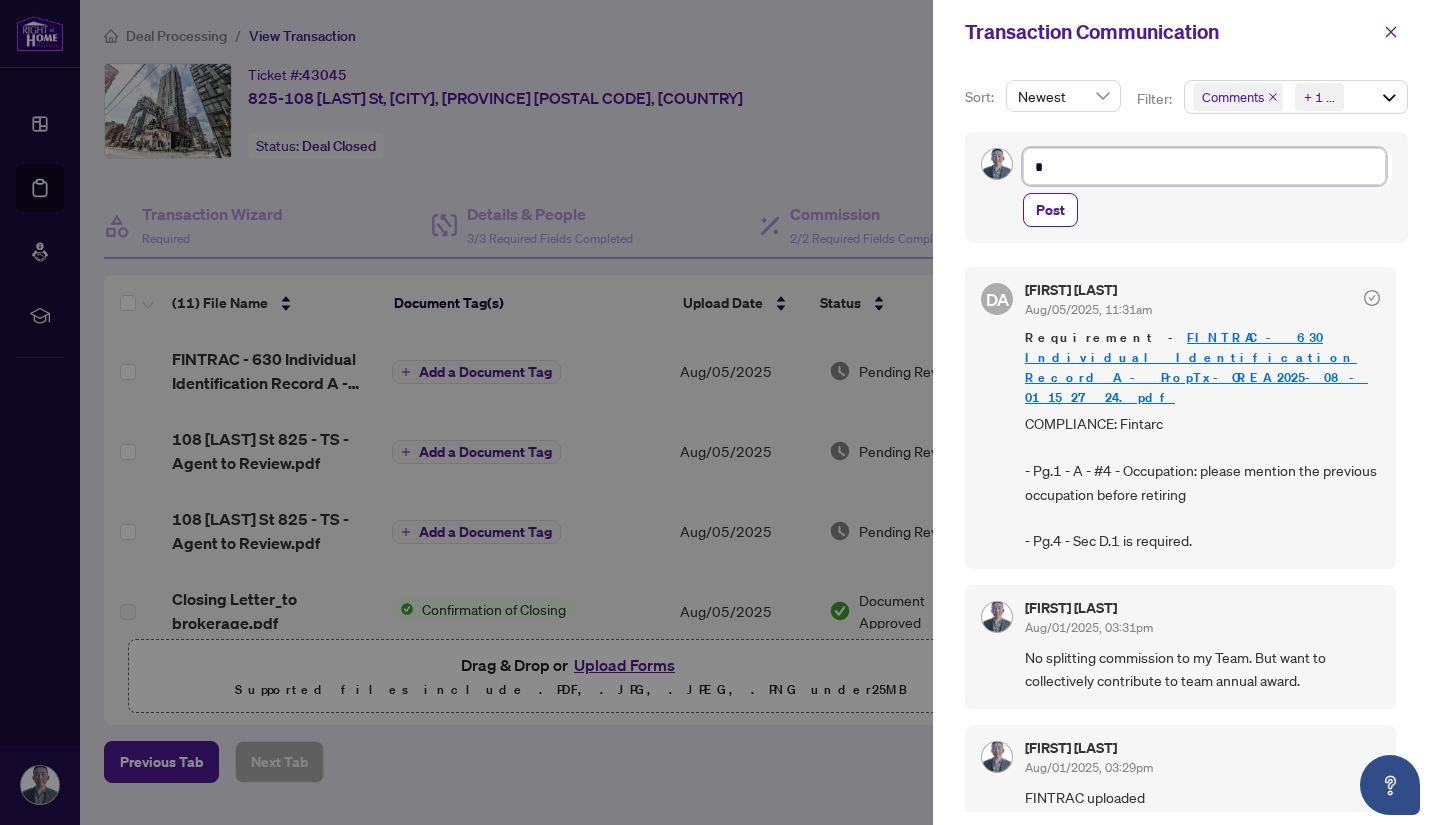 type on "**" 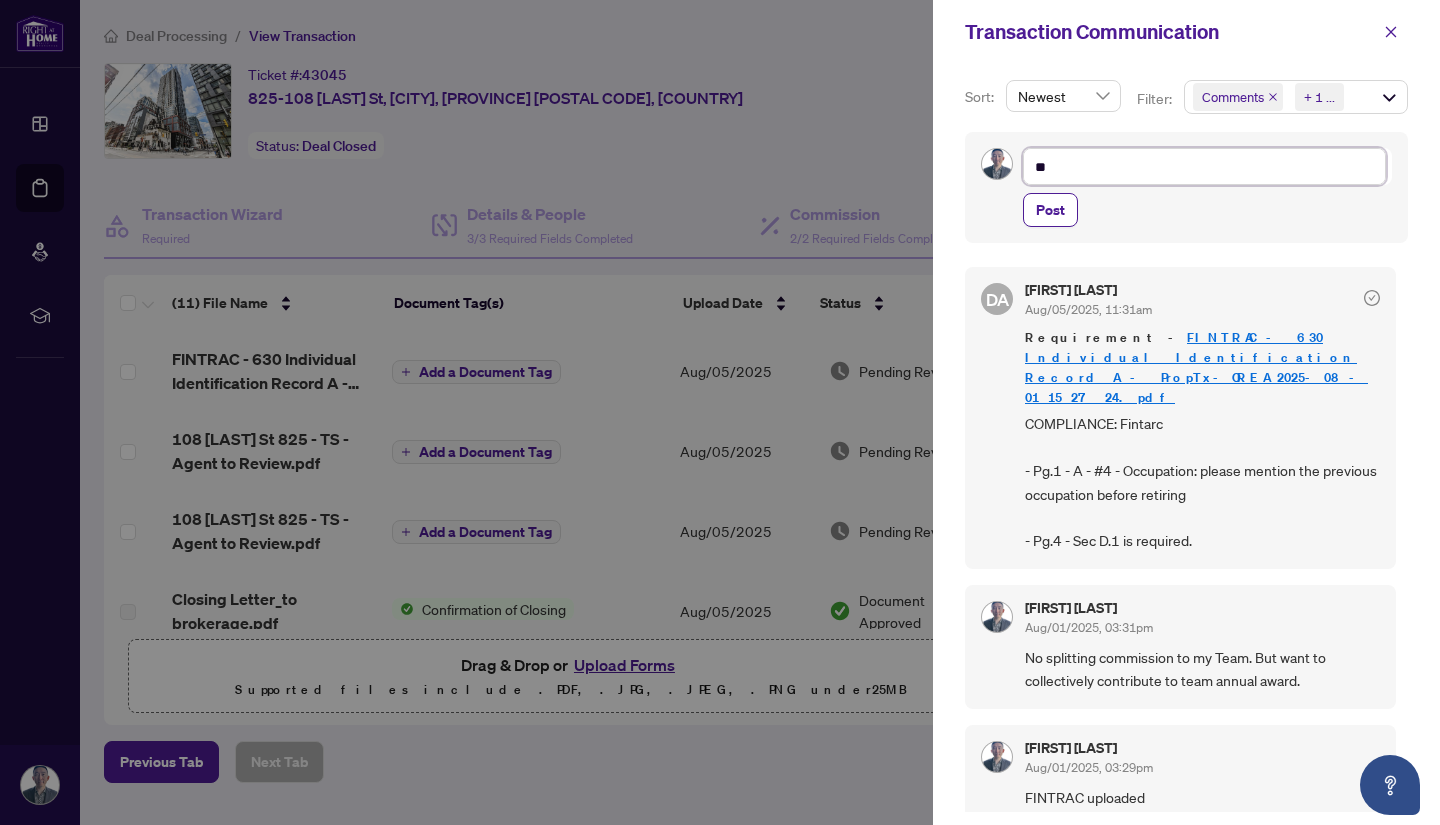 type on "***" 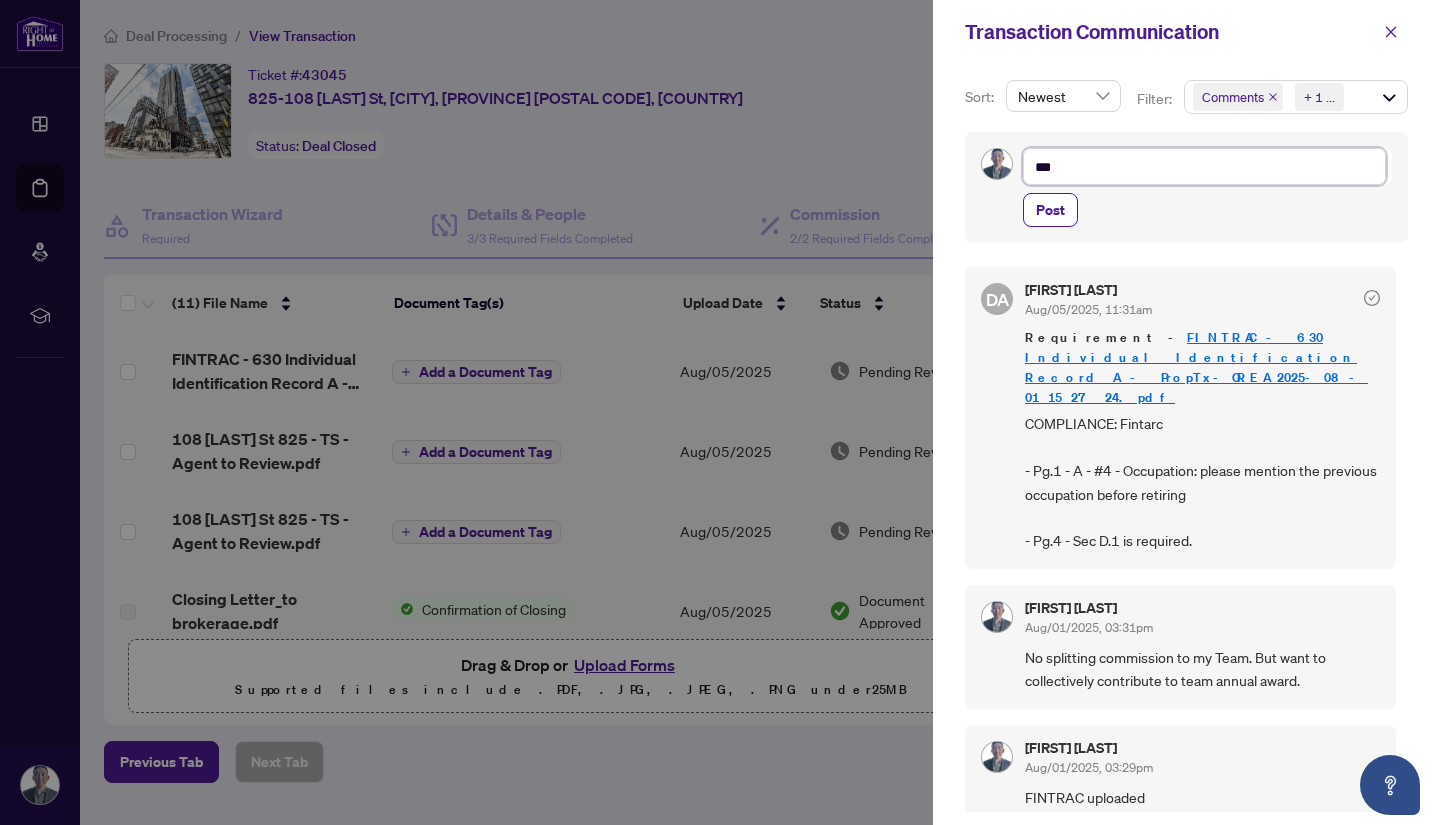 type on "****" 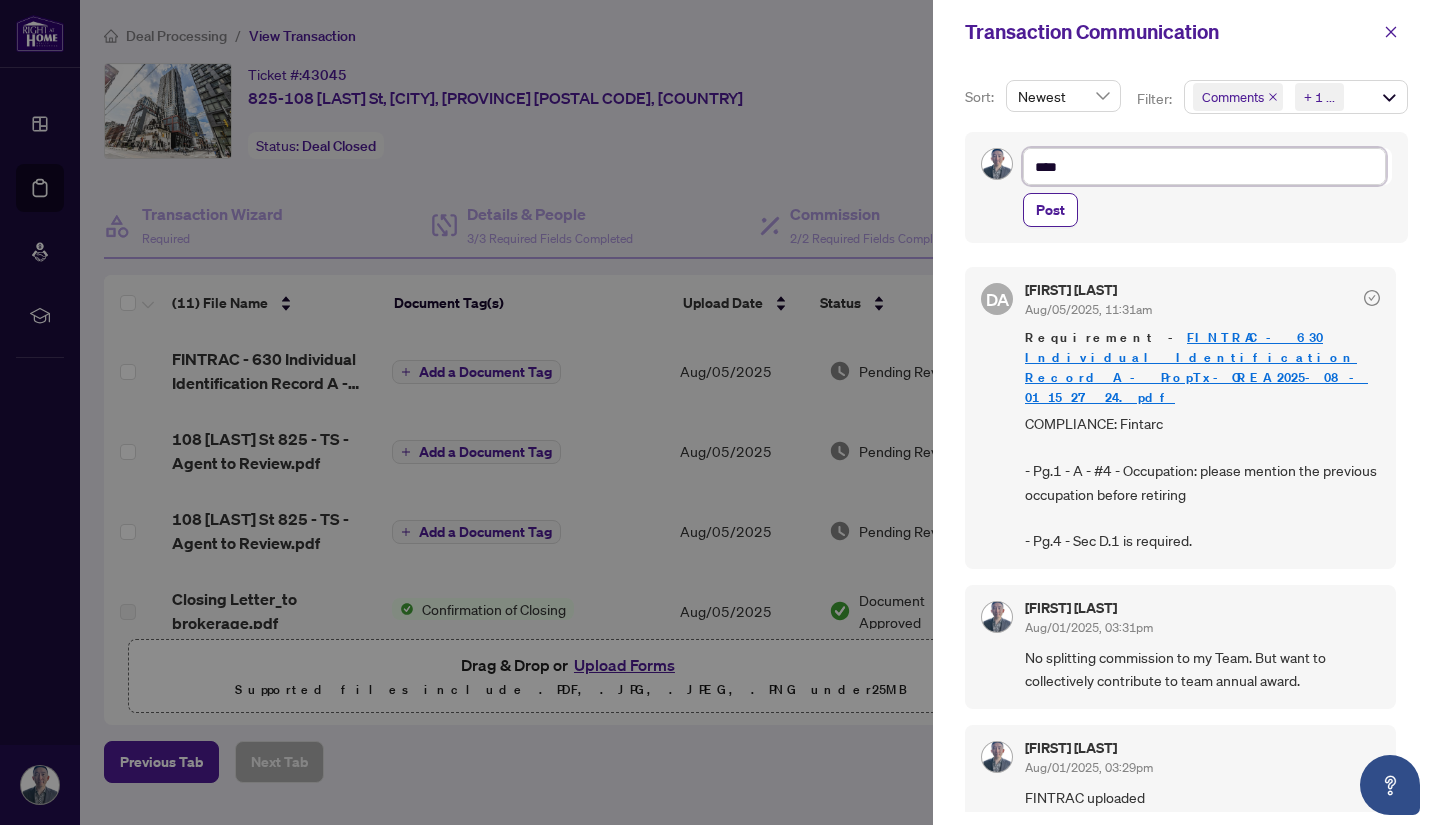 type on "*****" 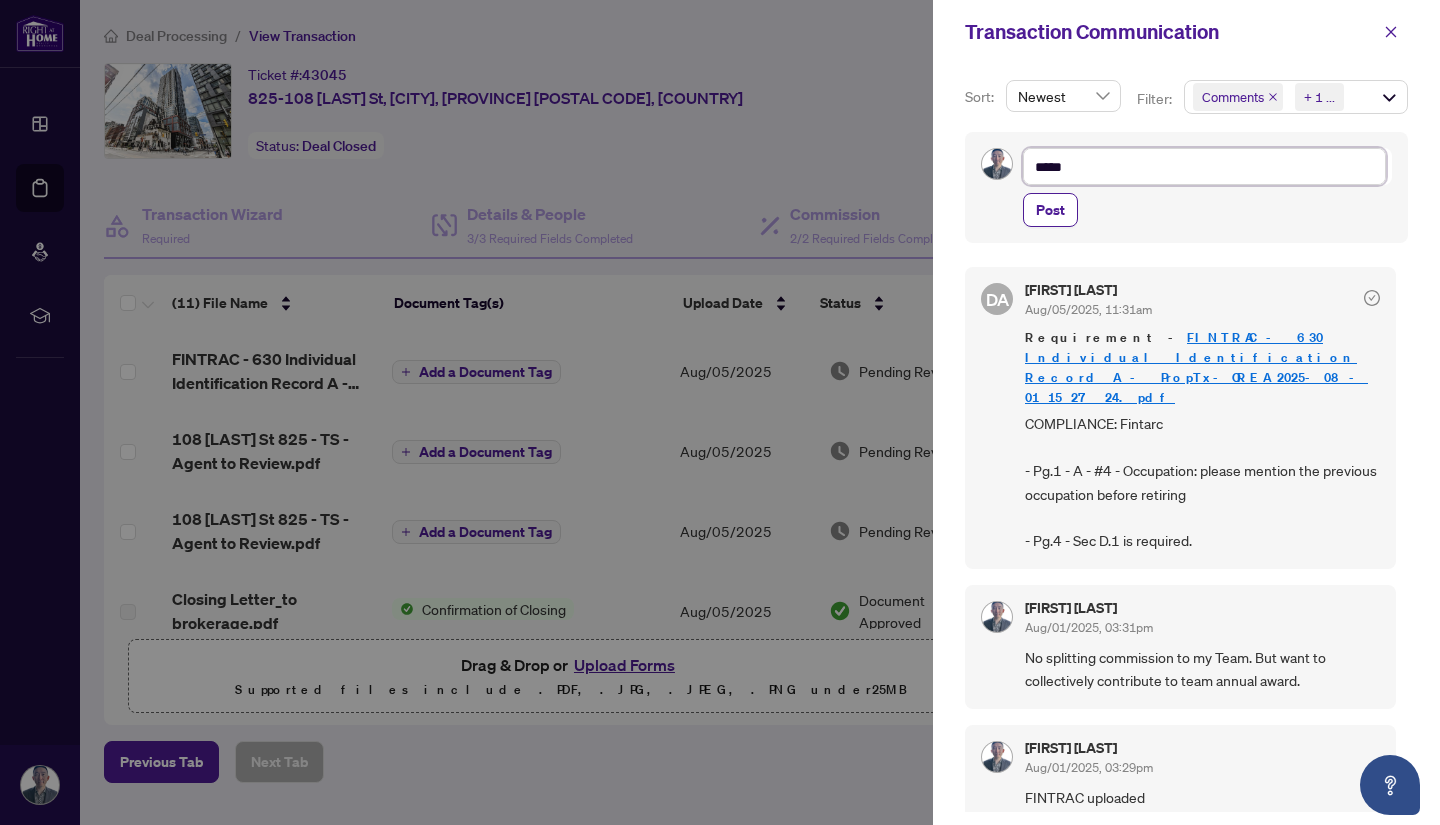 type on "******" 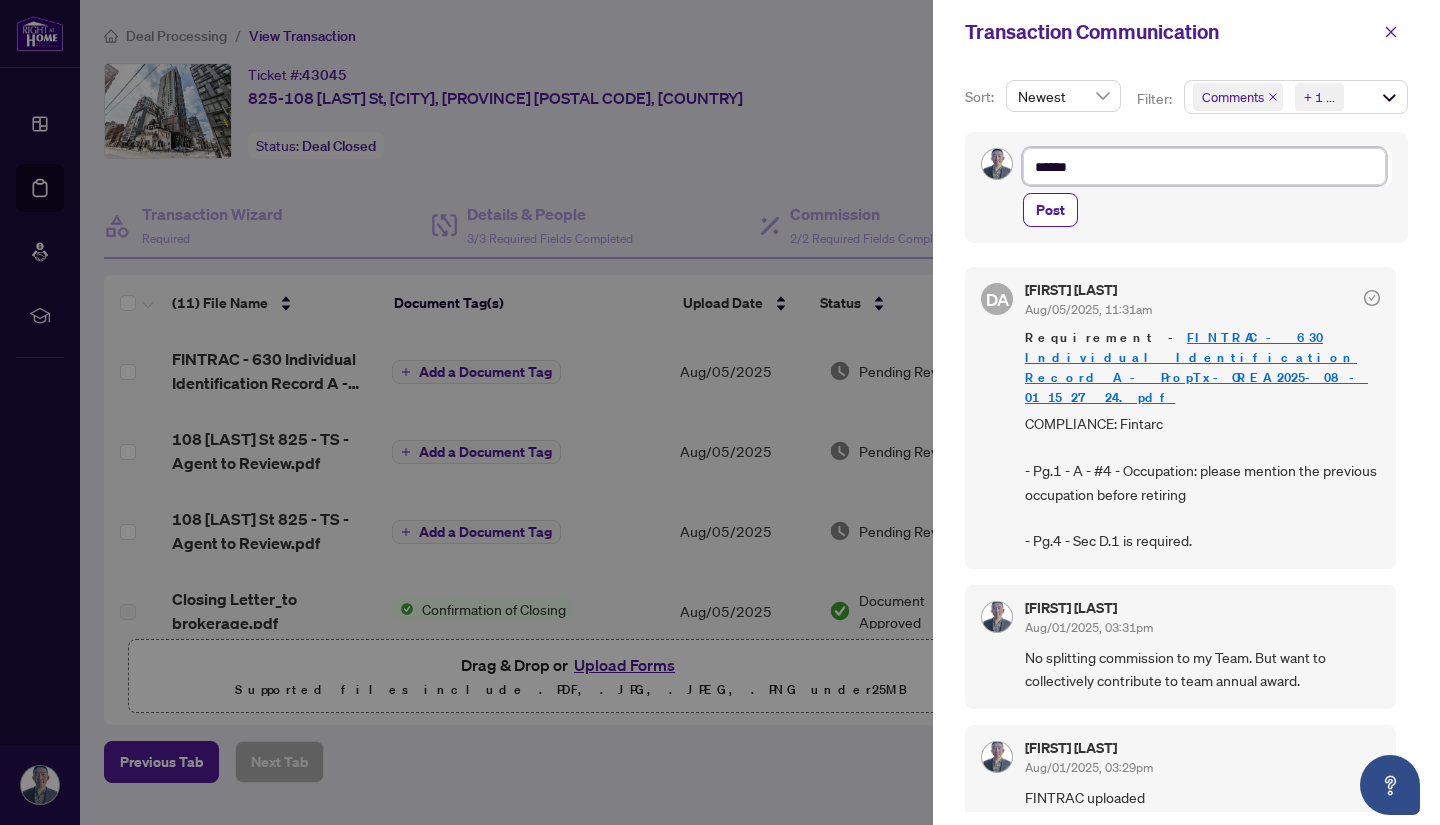 type on "*******" 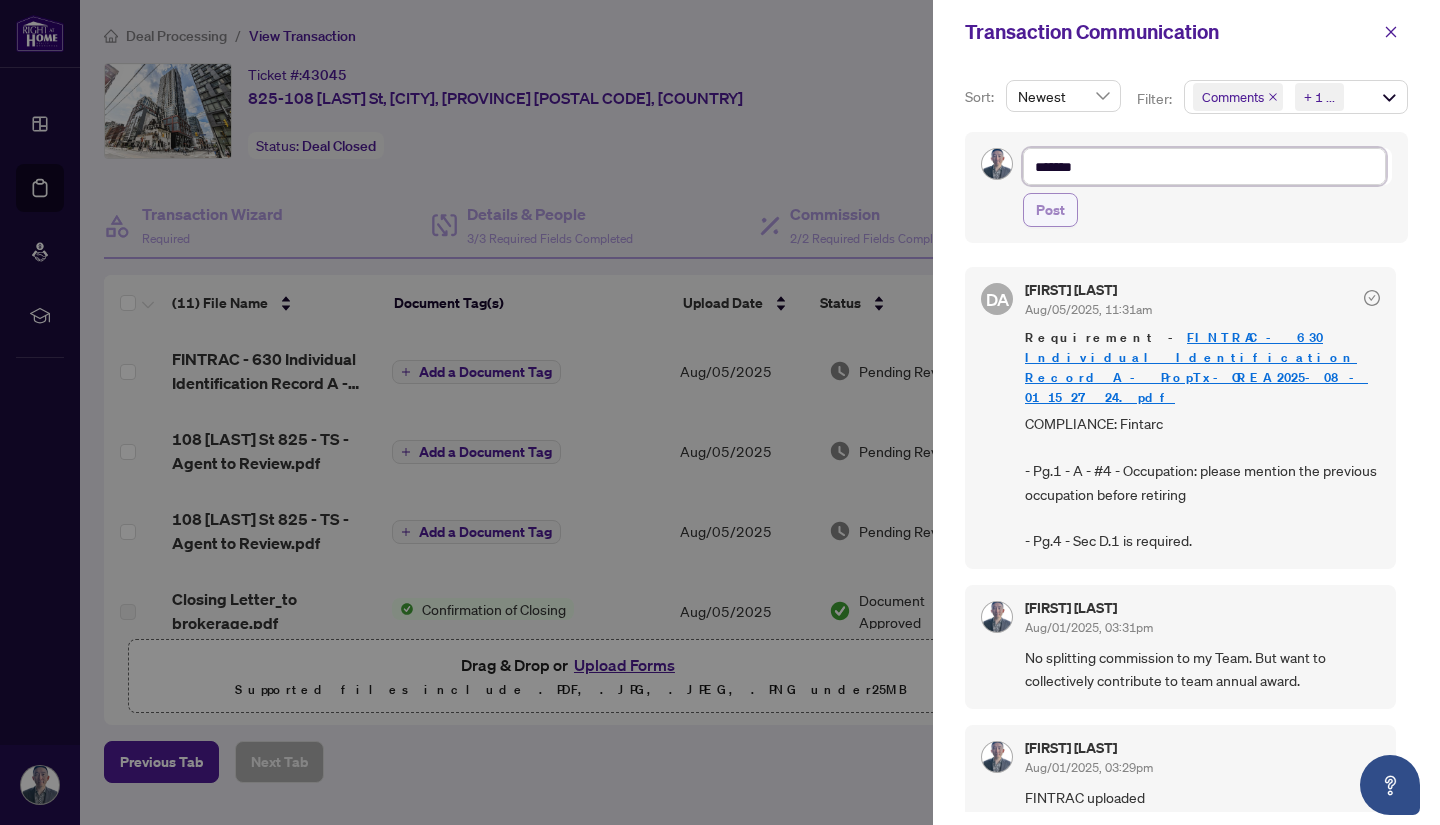 type on "*******" 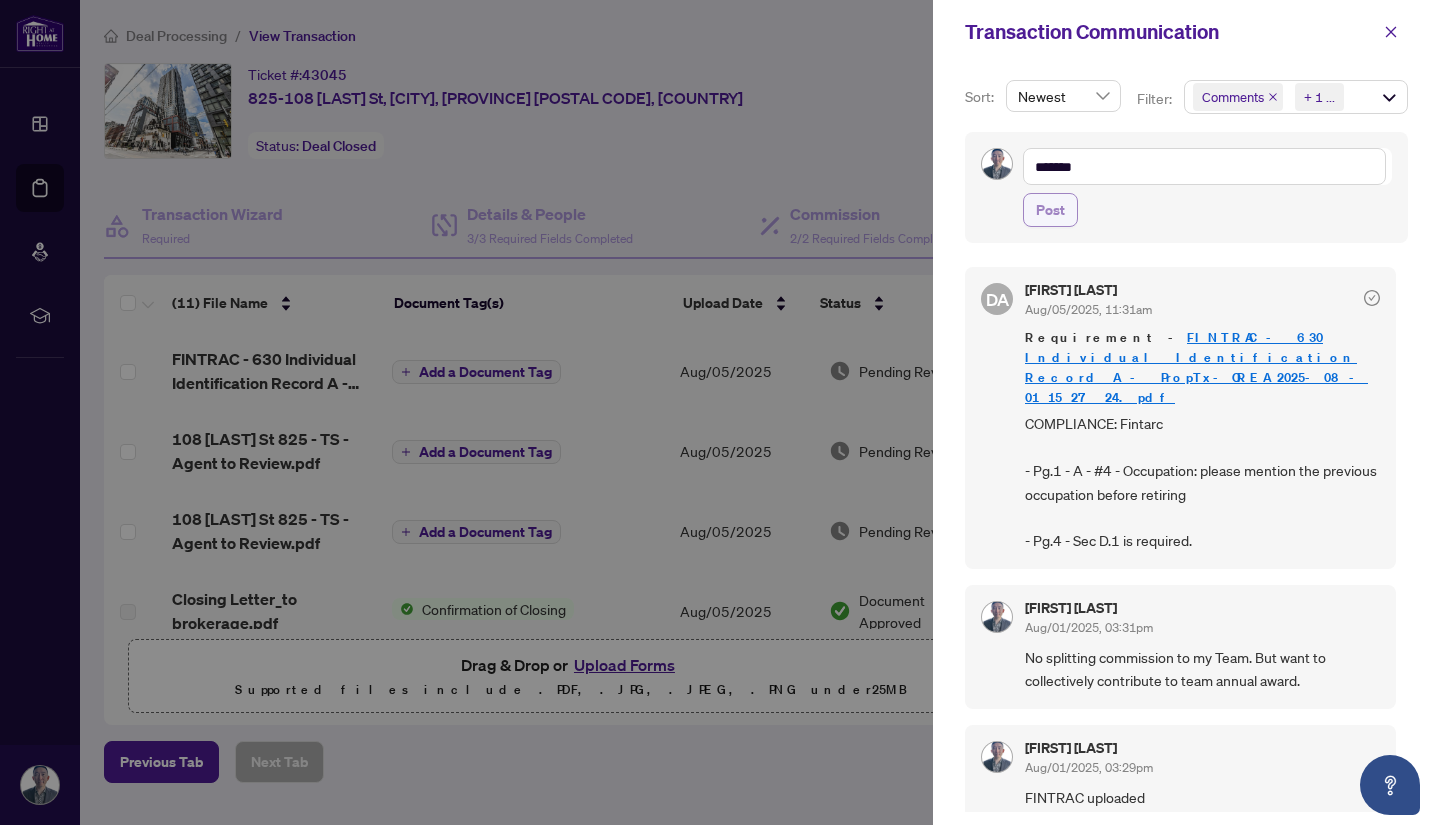 click on "Post" at bounding box center [1050, 210] 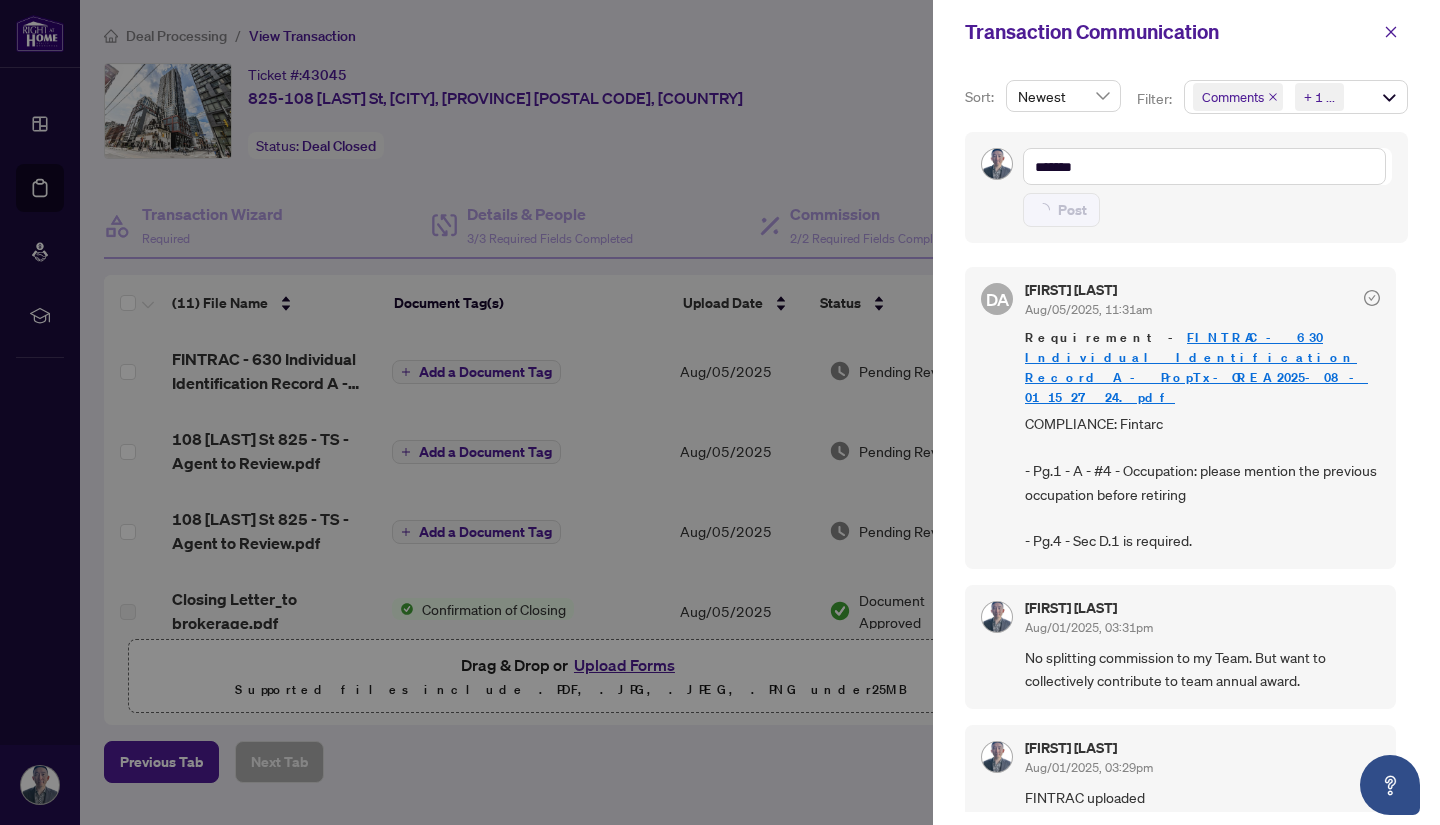 type 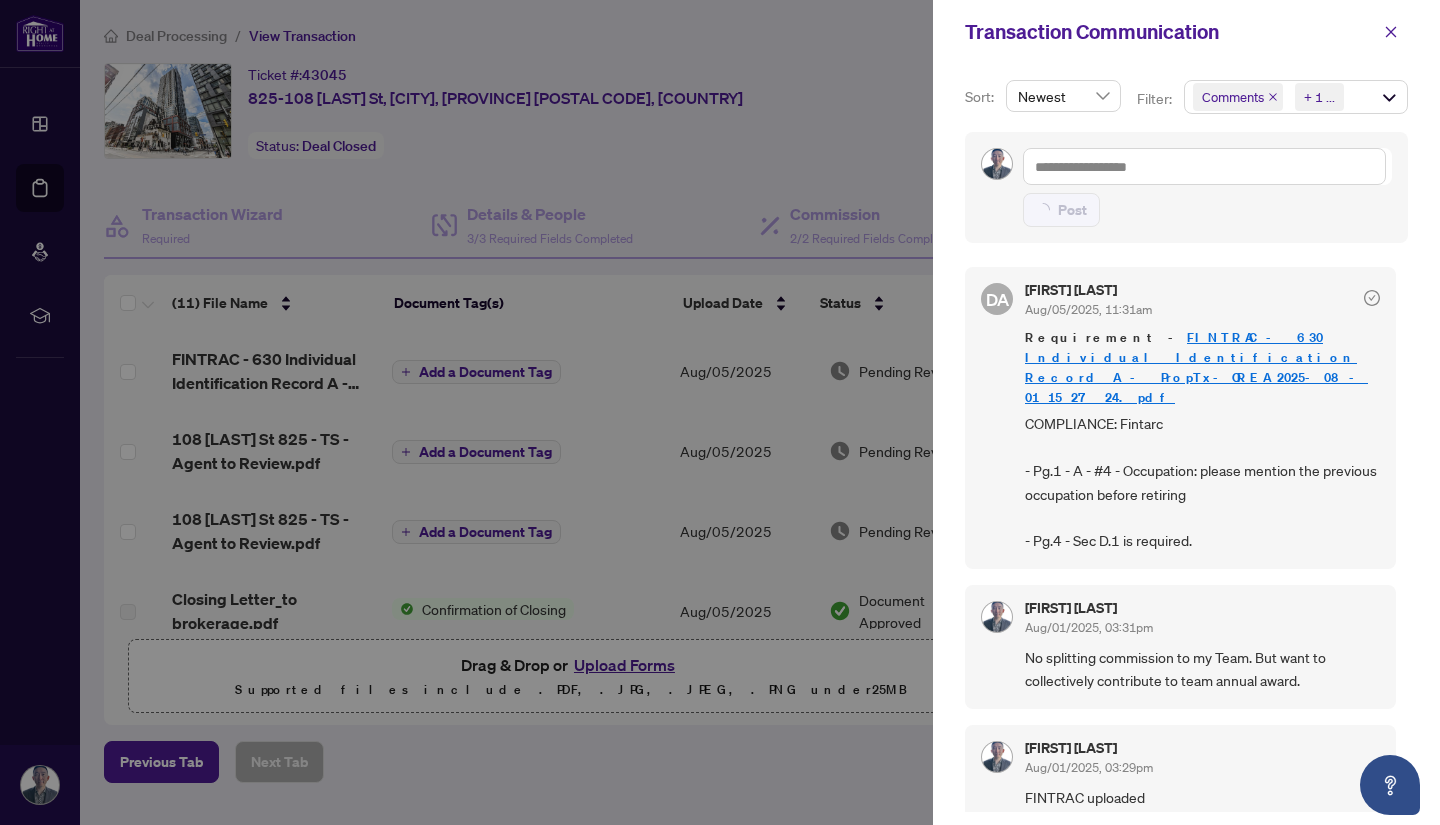 type on "**********" 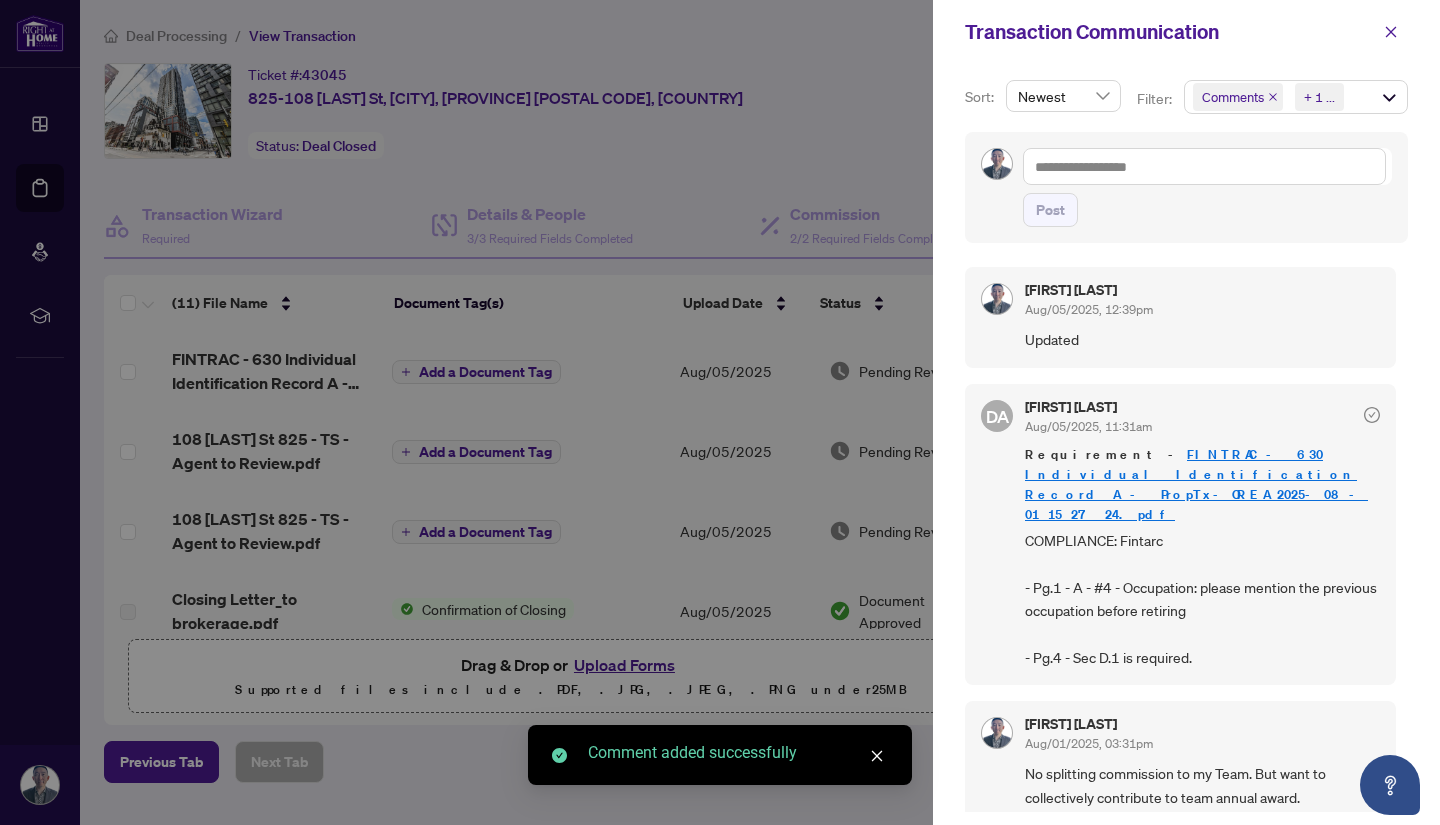 click at bounding box center (720, 412) 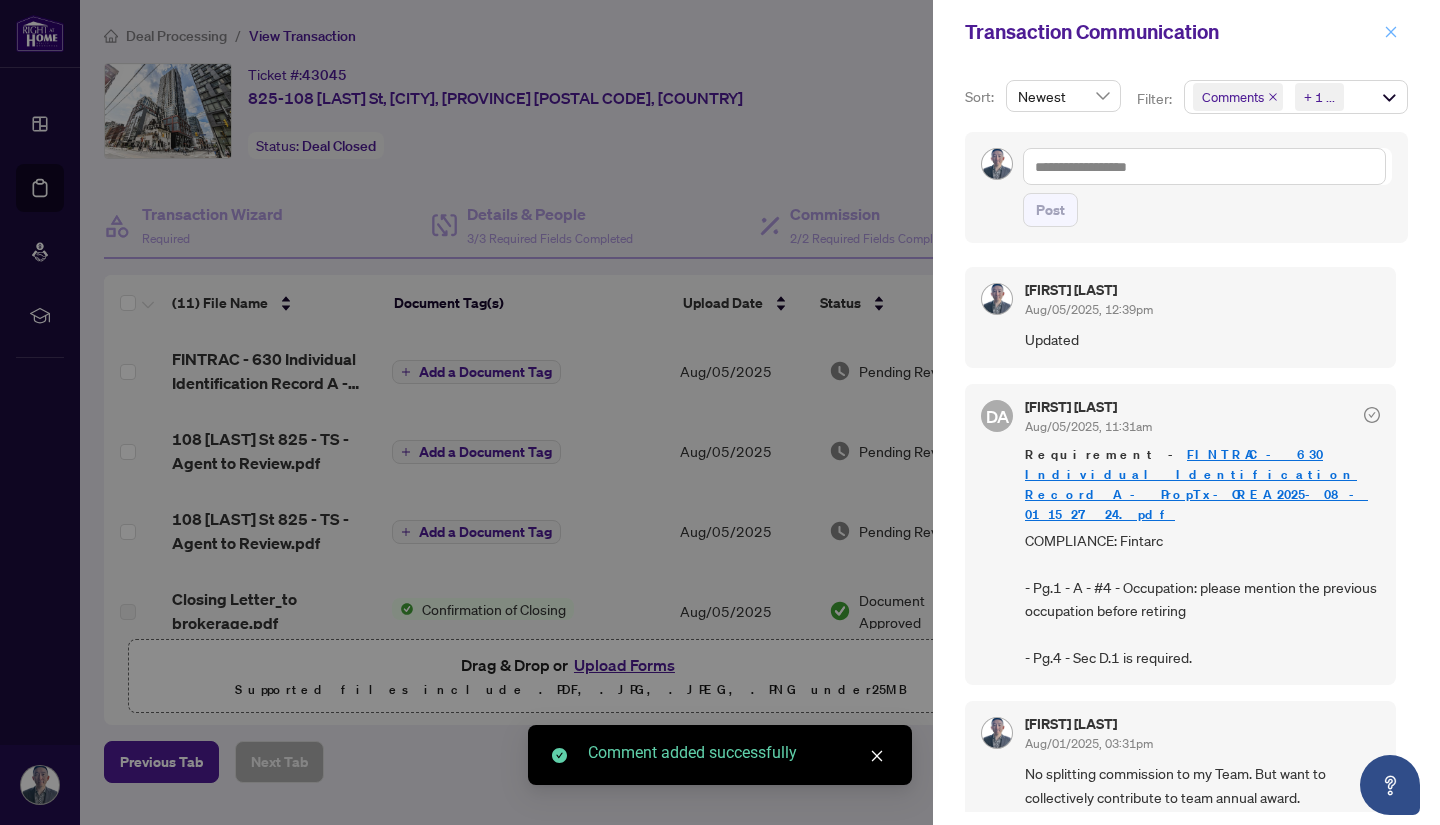 click at bounding box center (1391, 32) 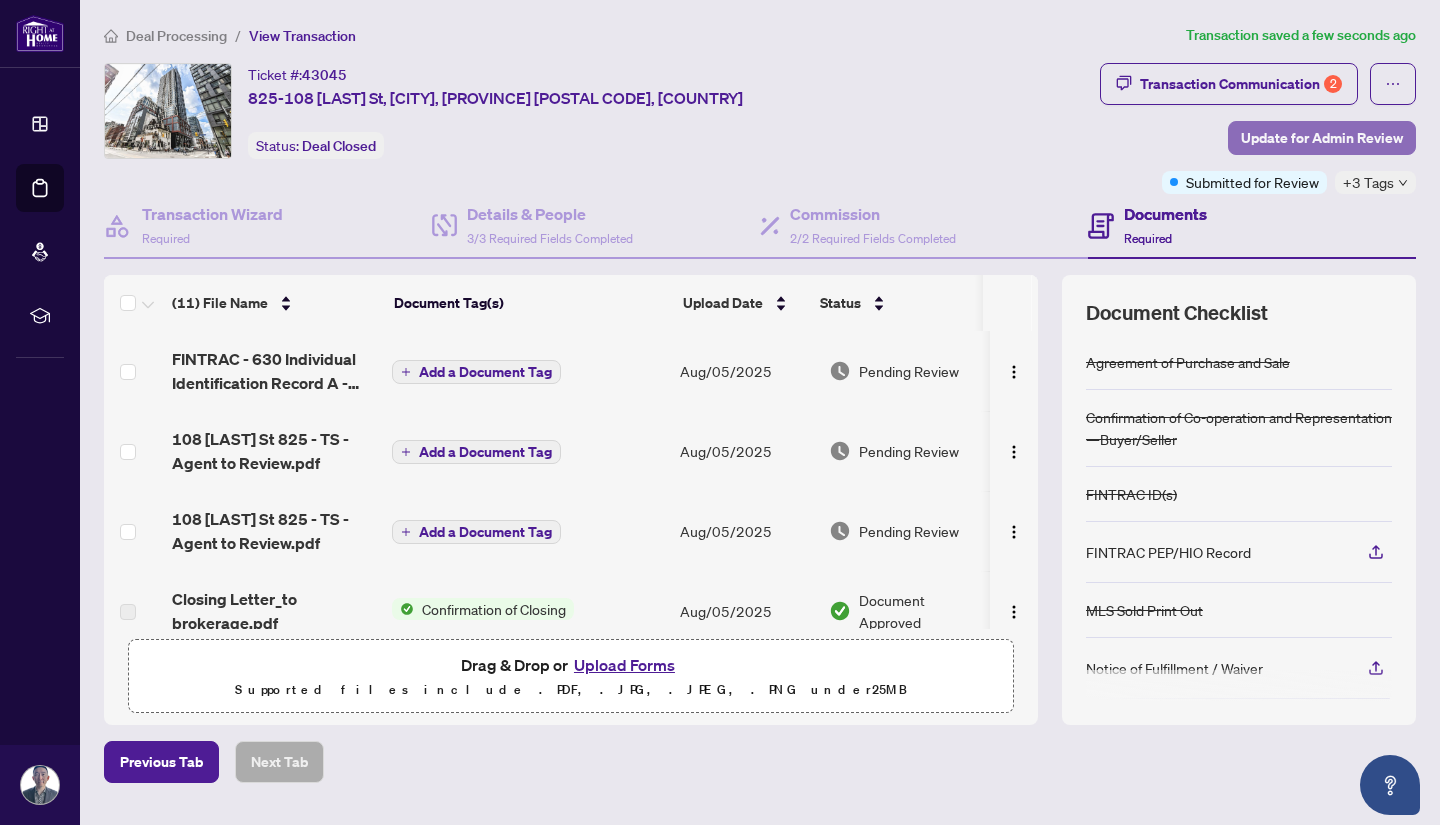 click on "Update for Admin Review" at bounding box center (1322, 138) 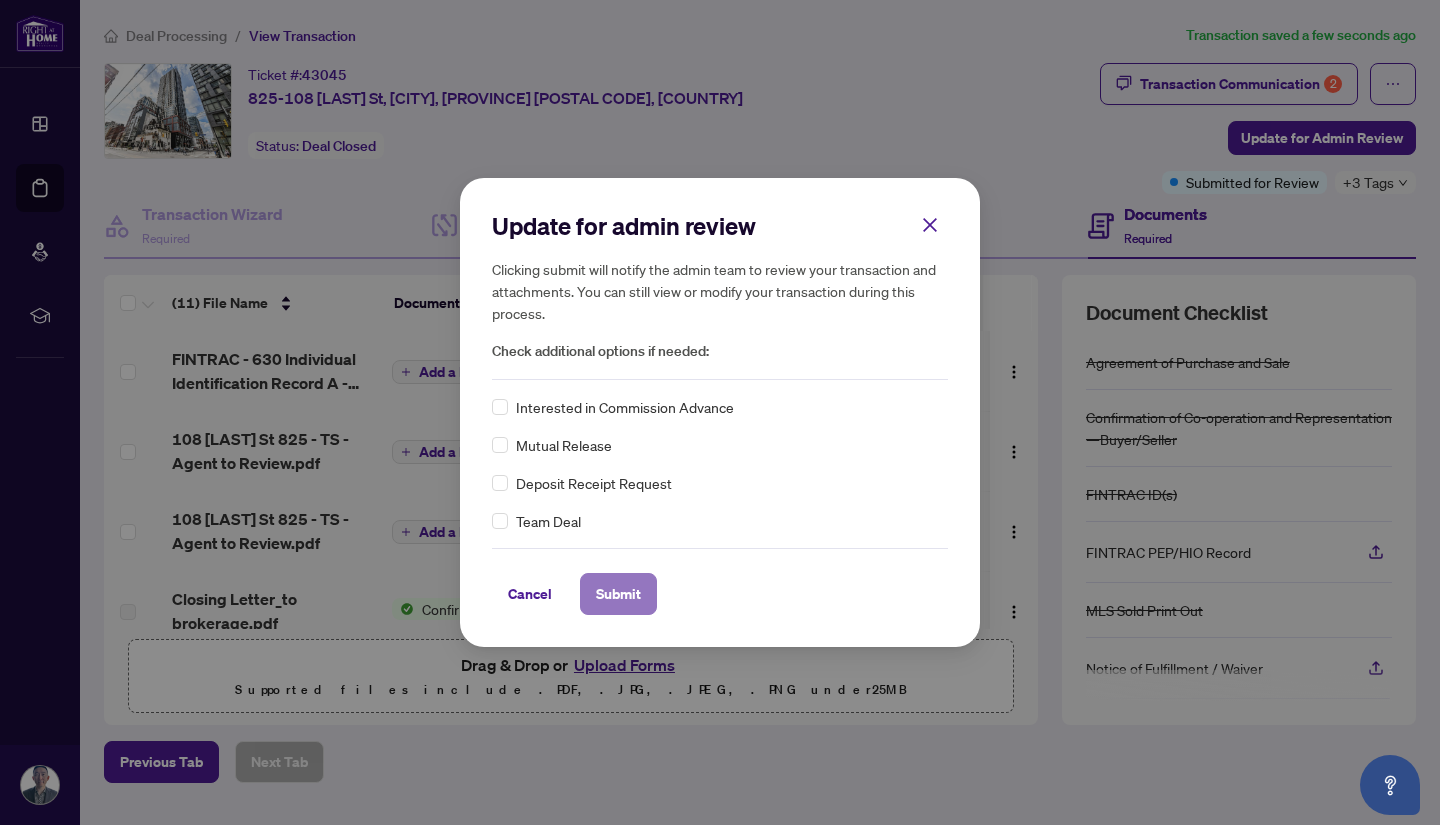 click on "Submit" at bounding box center (618, 594) 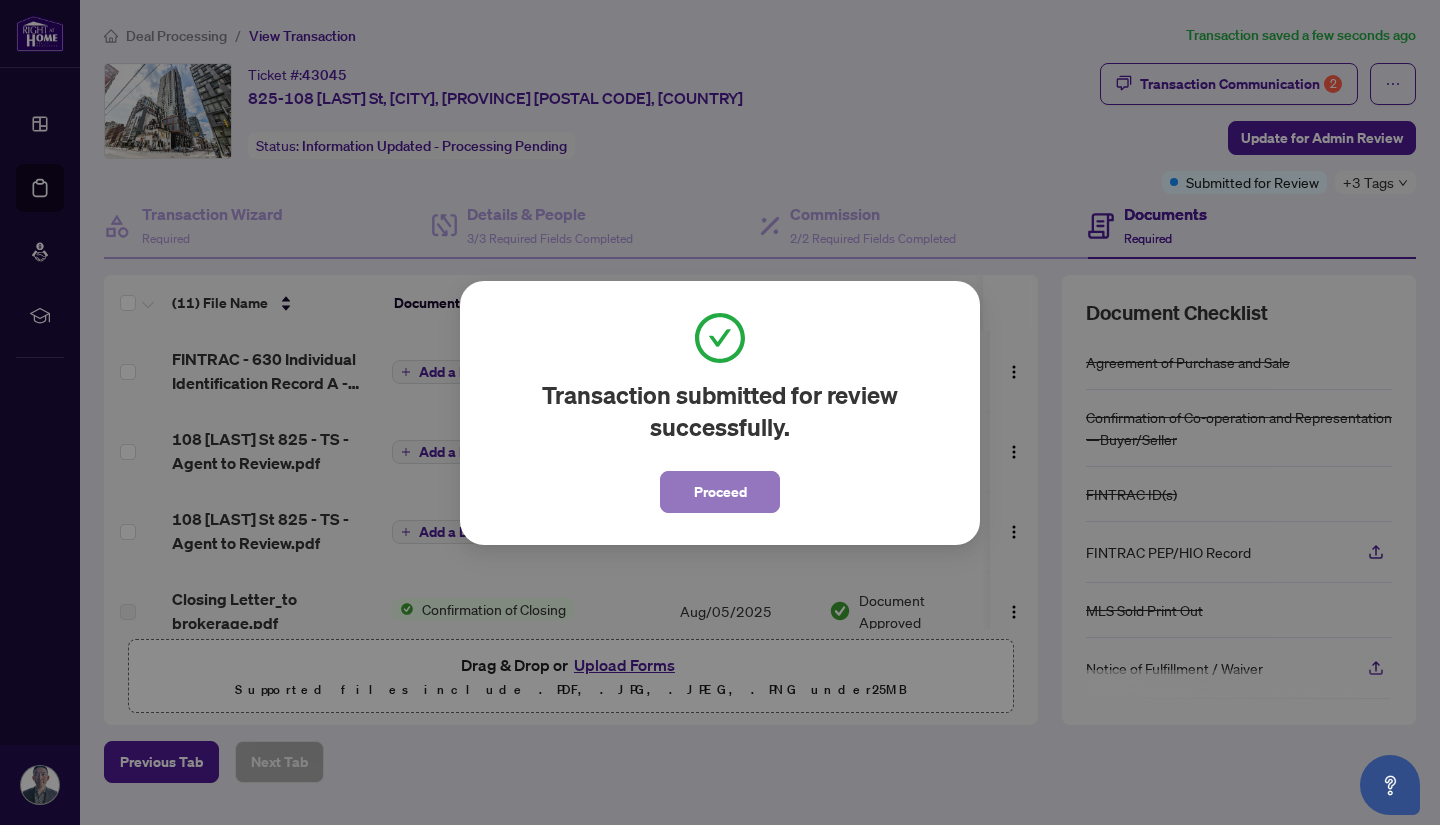click on "Proceed" at bounding box center (720, 492) 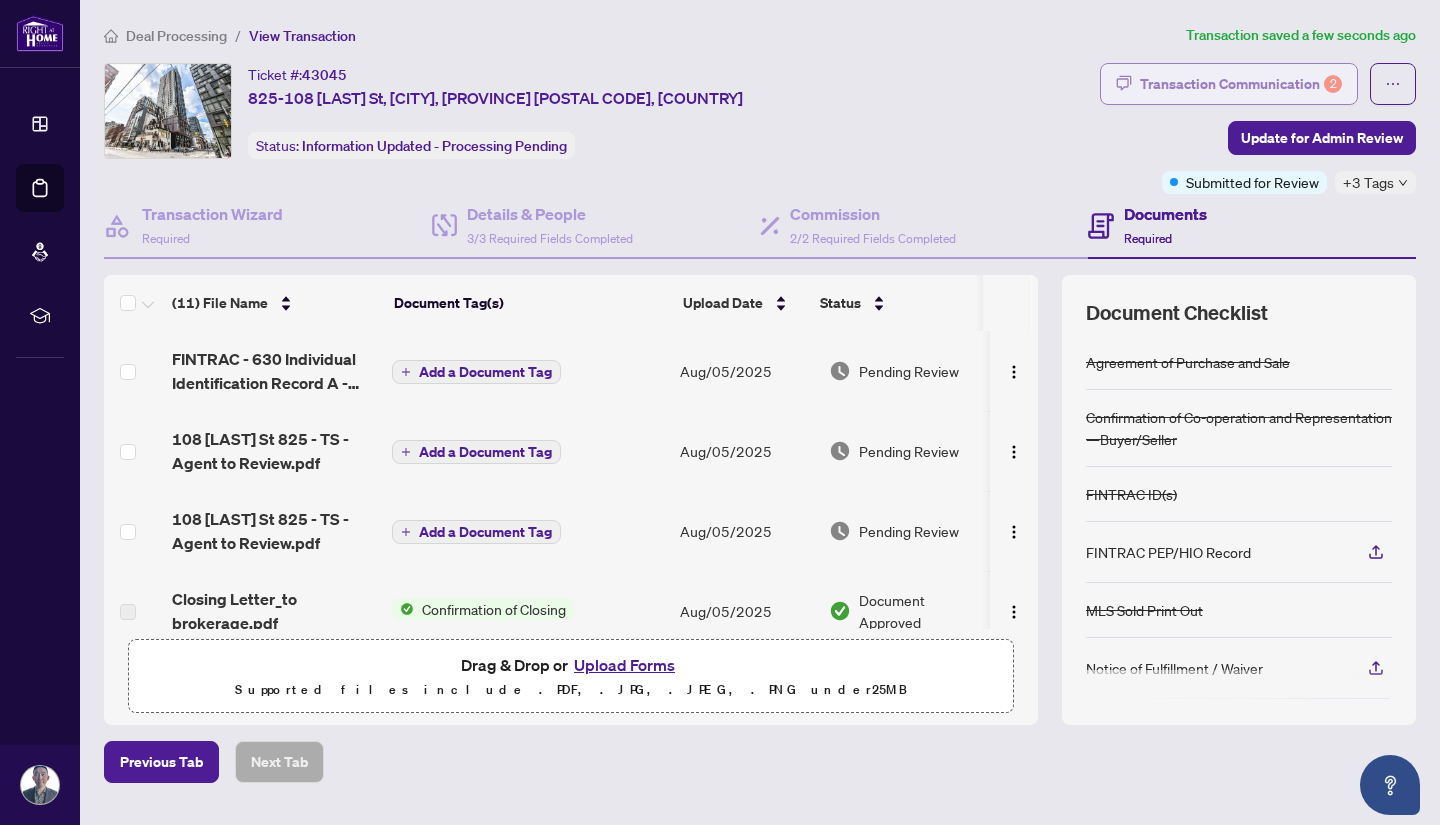 click on "Transaction Communication 2" at bounding box center (1241, 84) 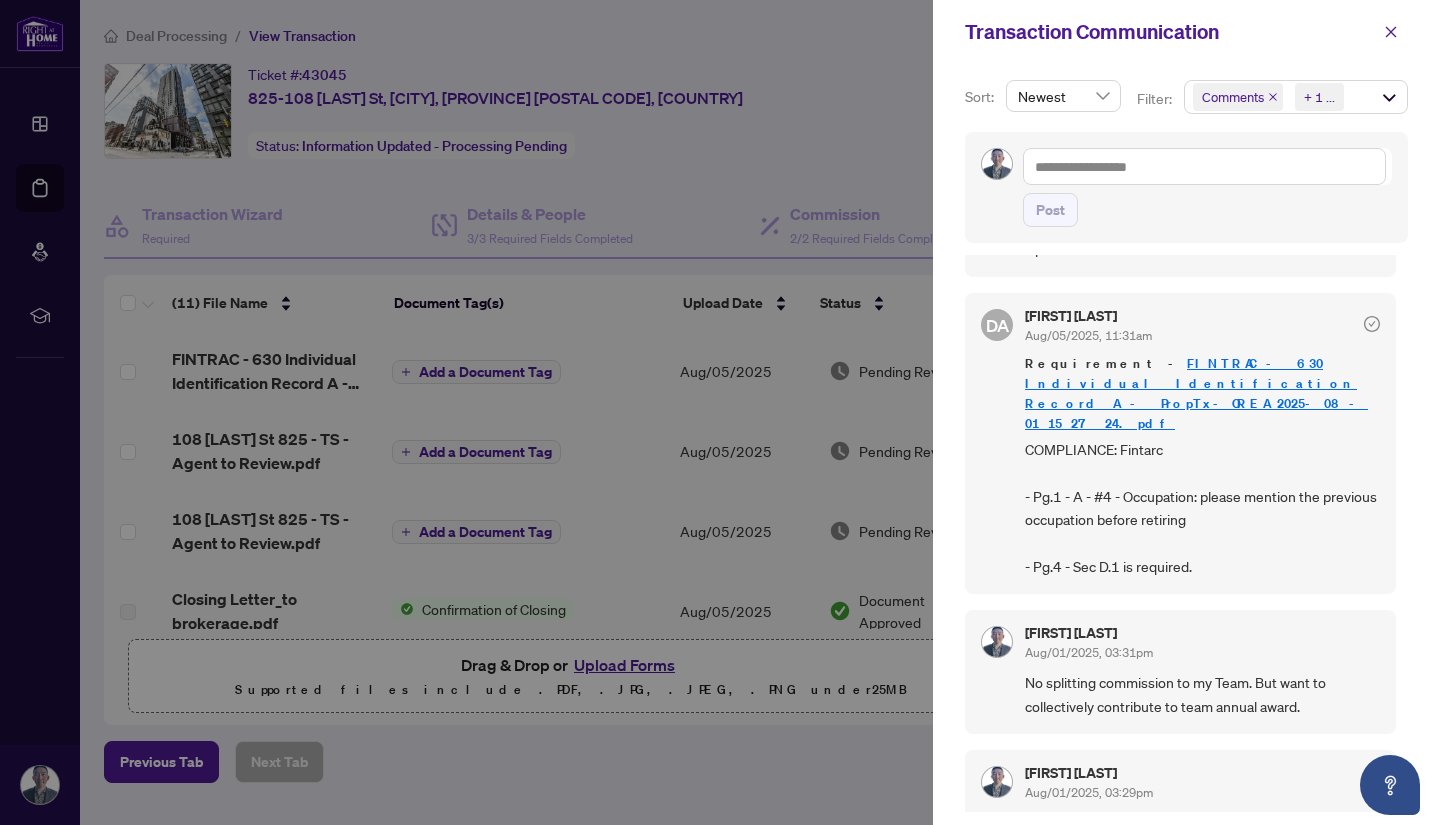 scroll, scrollTop: 0, scrollLeft: 0, axis: both 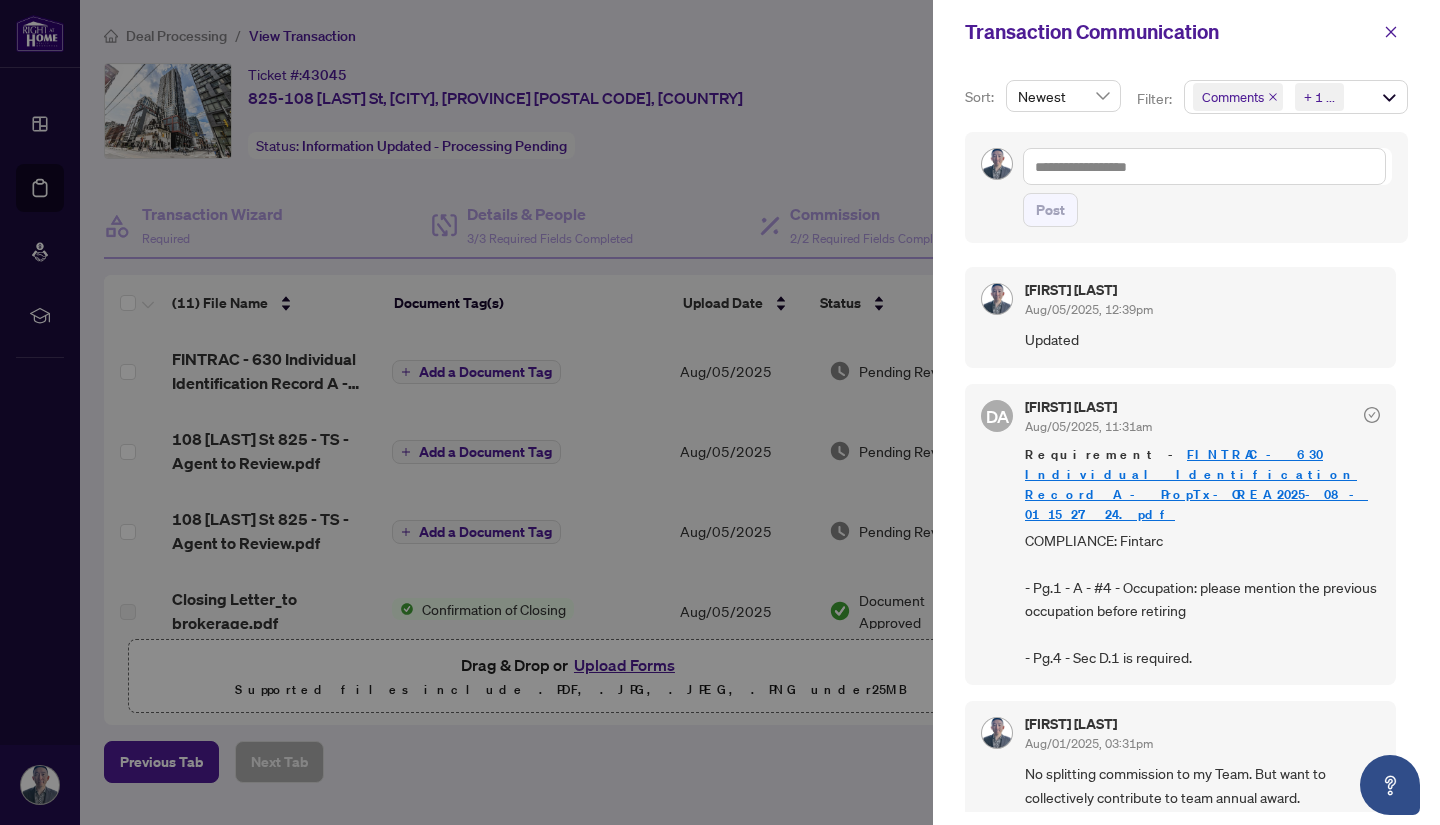 click at bounding box center [720, 412] 